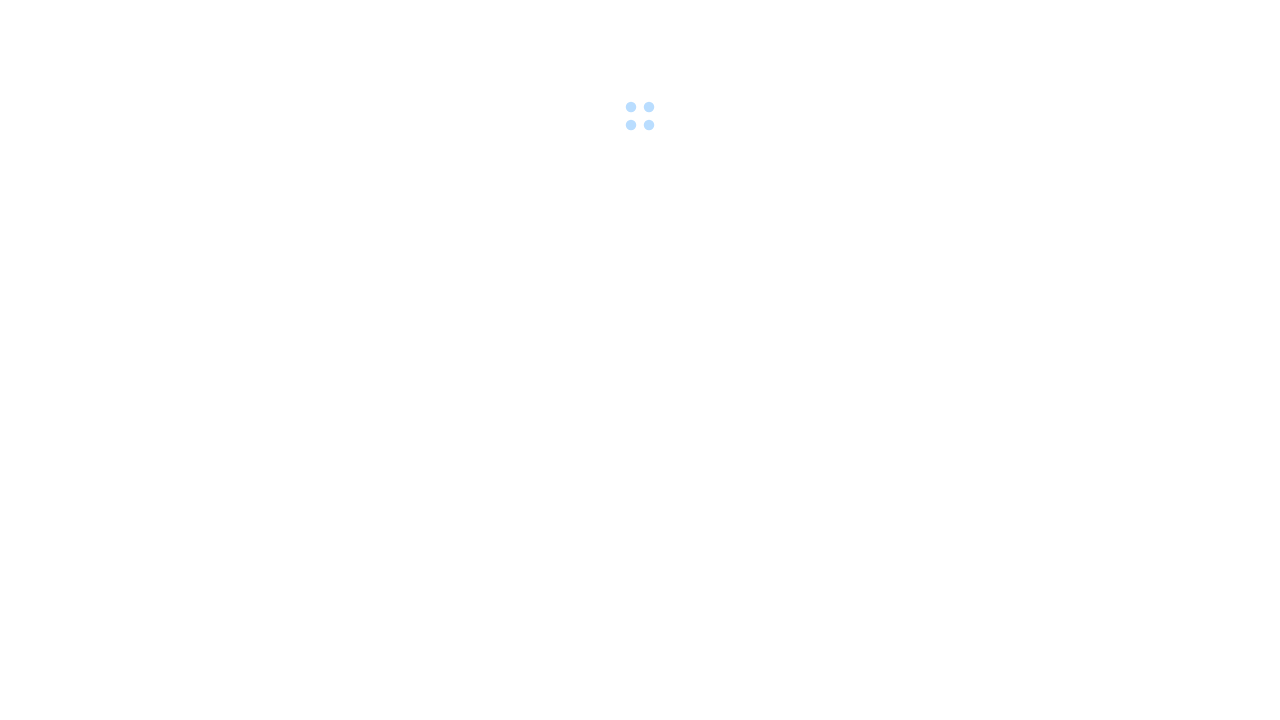 scroll, scrollTop: 0, scrollLeft: 0, axis: both 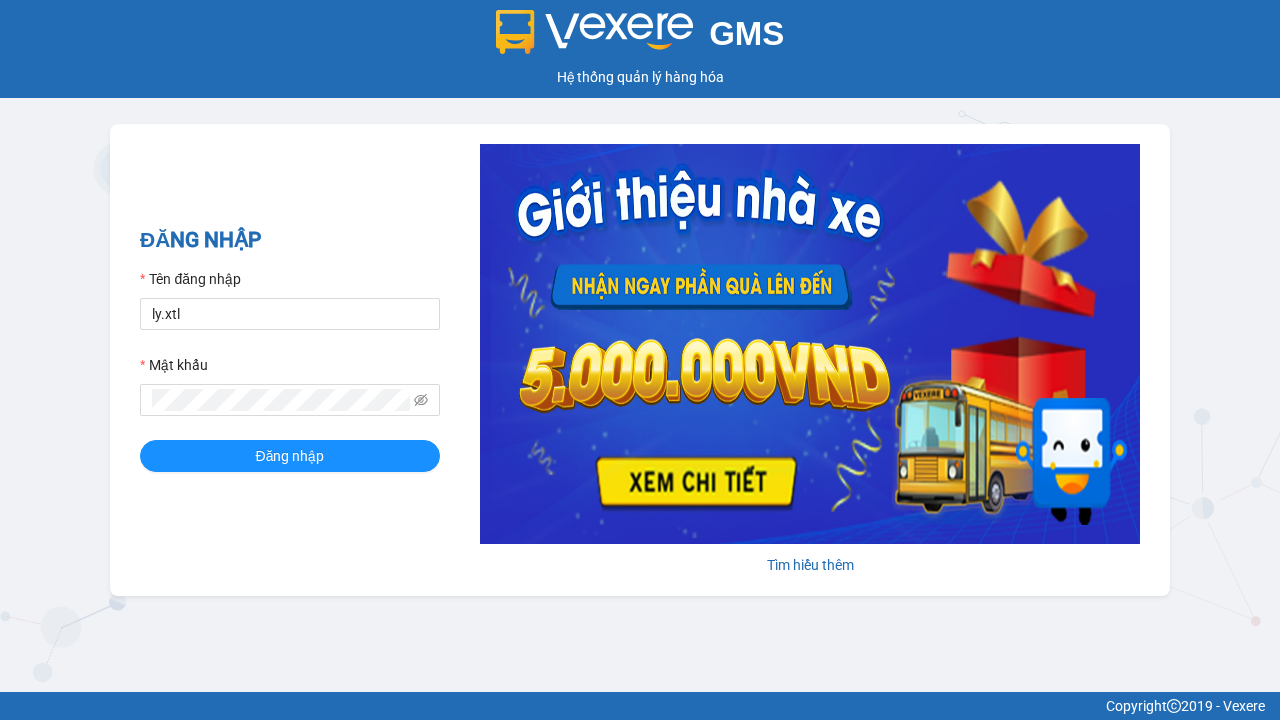 type on "ly.xtl" 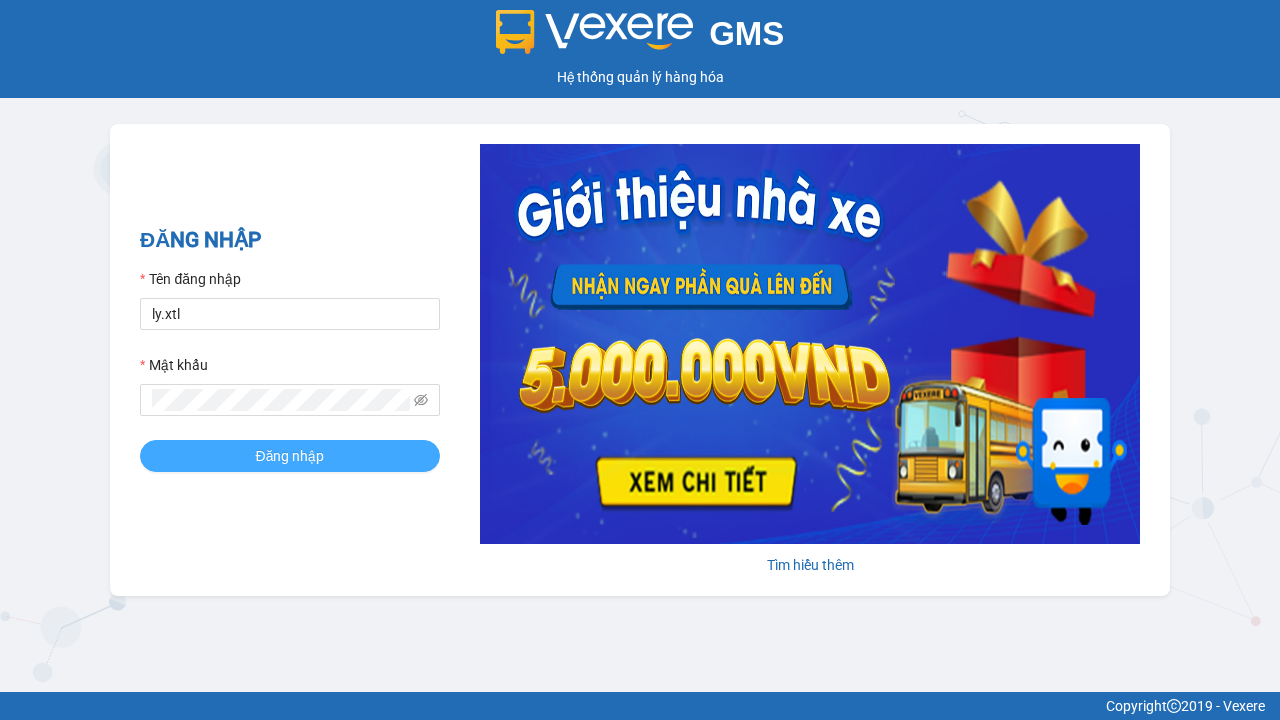 click on "Đăng nhập" at bounding box center (290, 456) 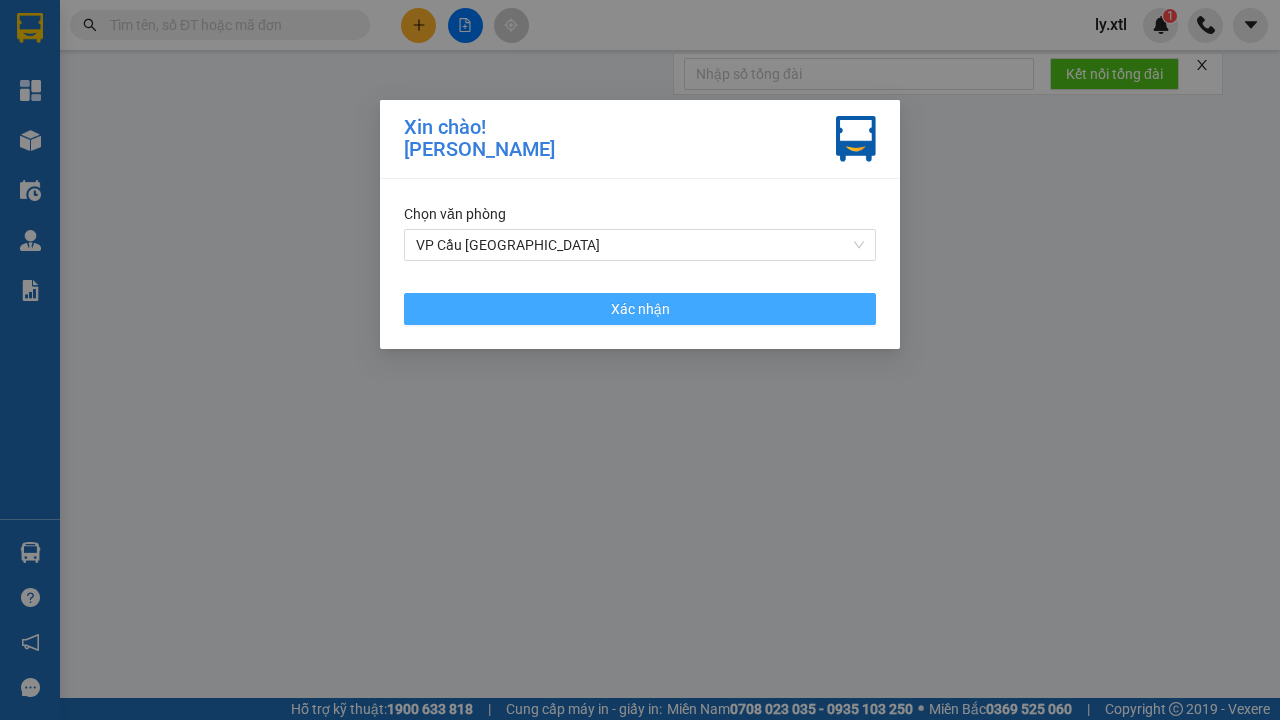 click on "VP Cầu [GEOGRAPHIC_DATA]" at bounding box center [640, 245] 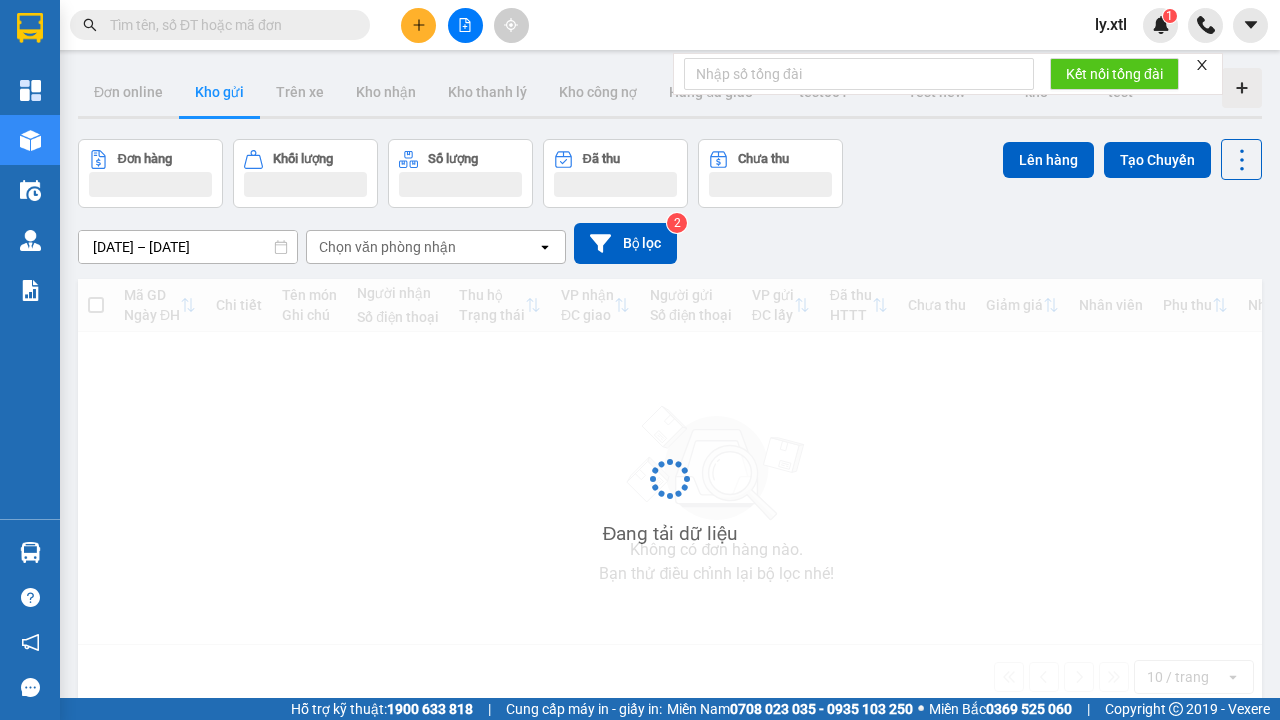 click 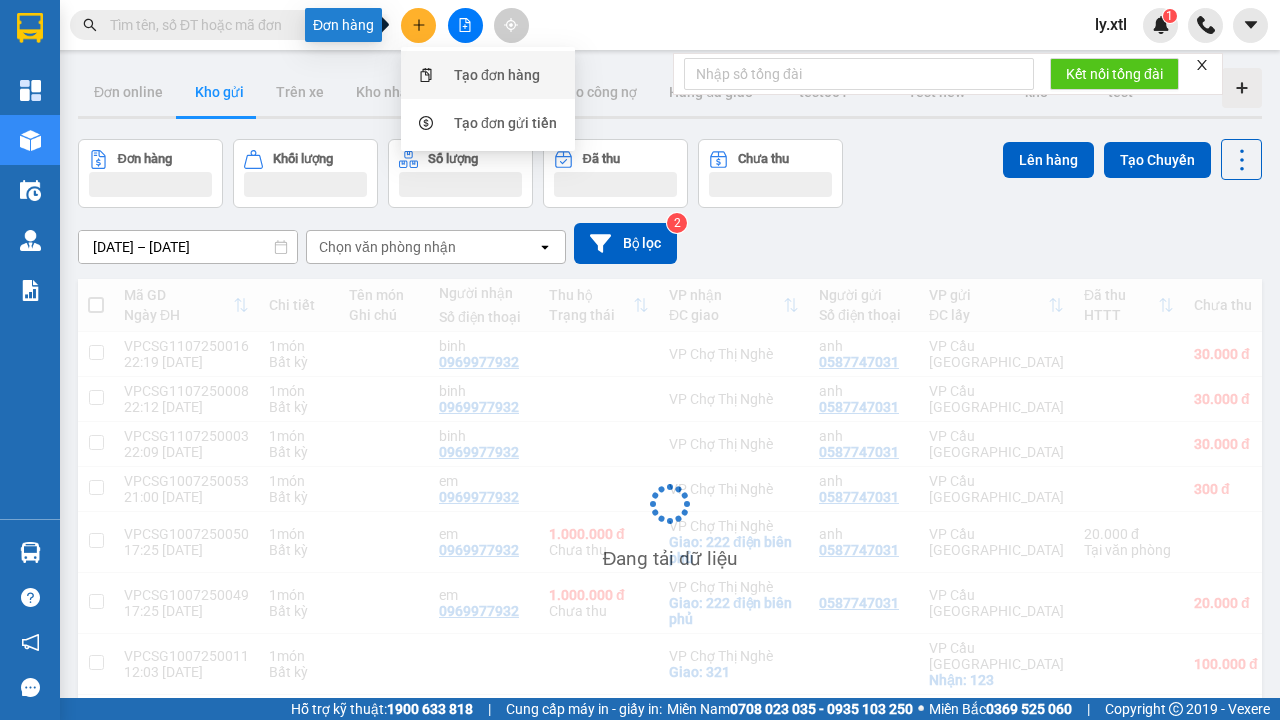 click on "Tạo đơn hàng" at bounding box center (497, 75) 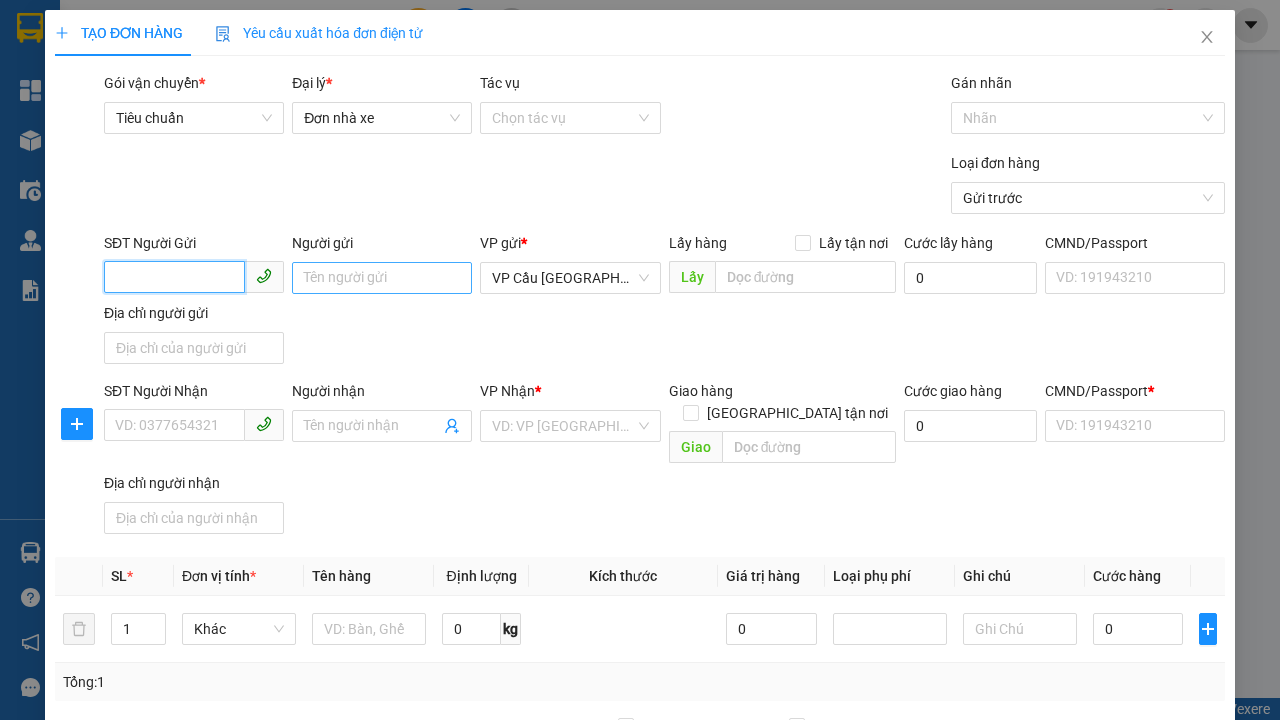 click on "SĐT Người Gửi" at bounding box center [174, 277] 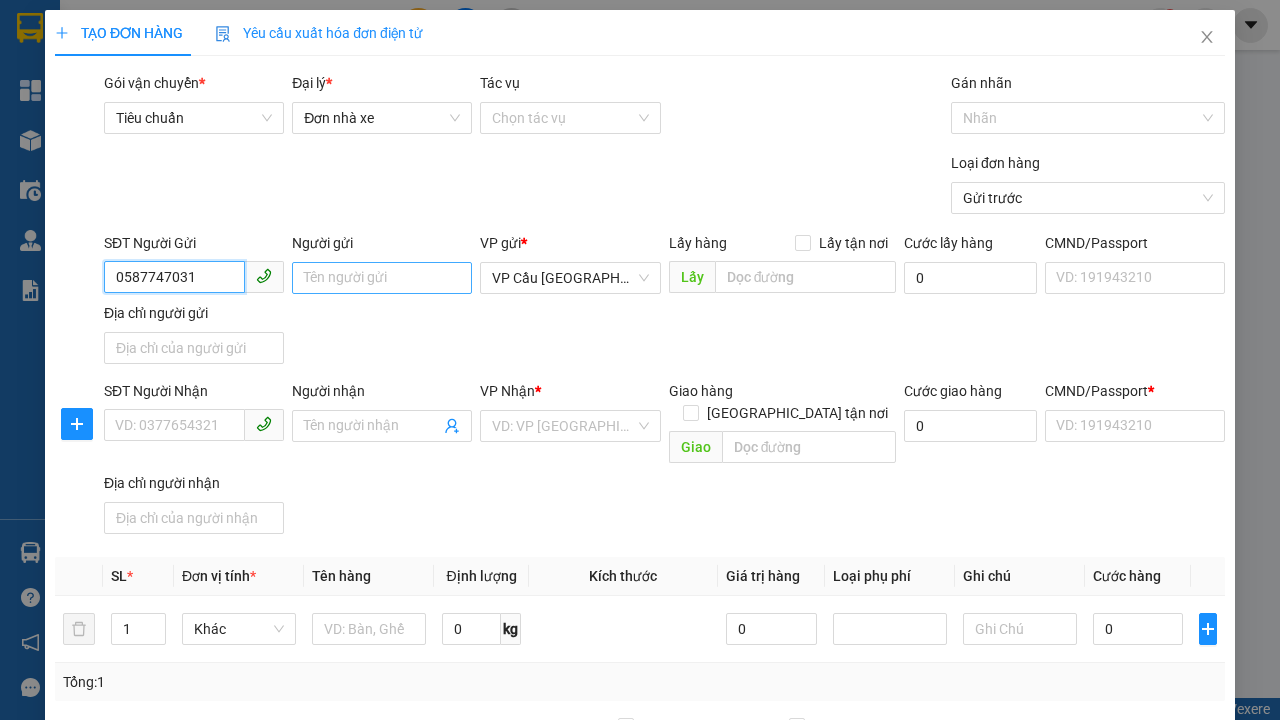 type on "0587747031" 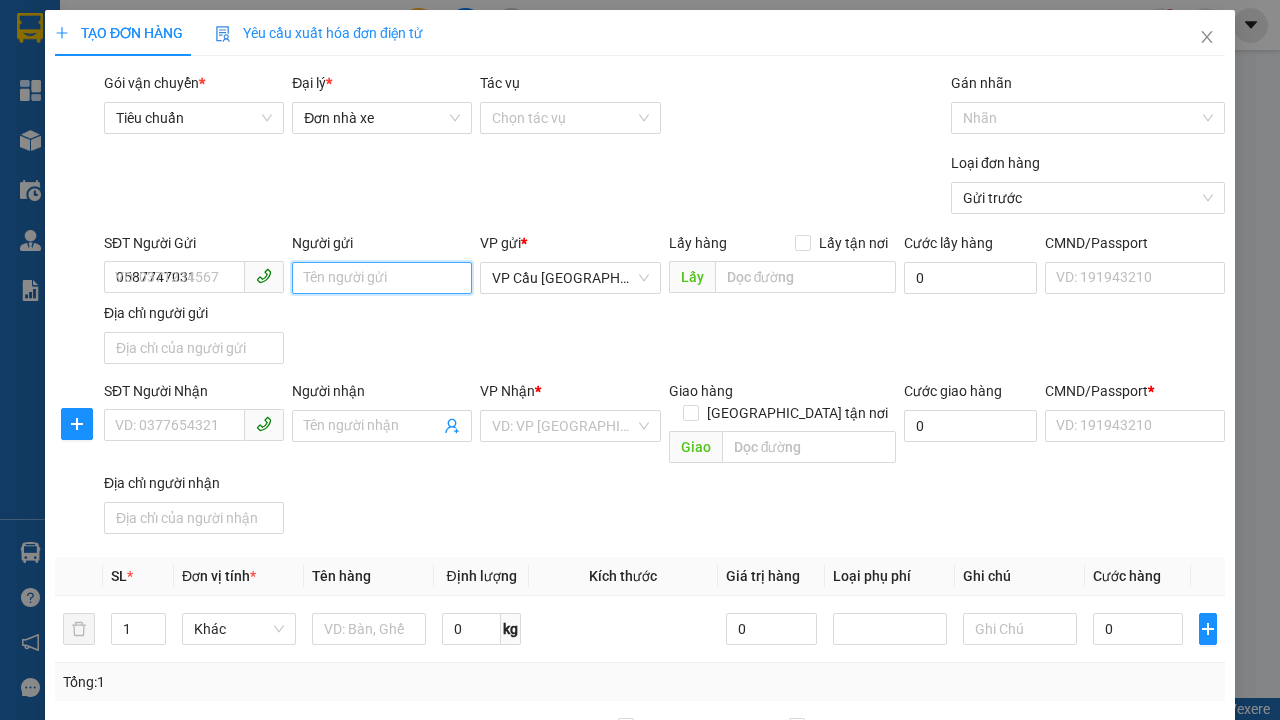 click on "Người gửi" at bounding box center [382, 278] 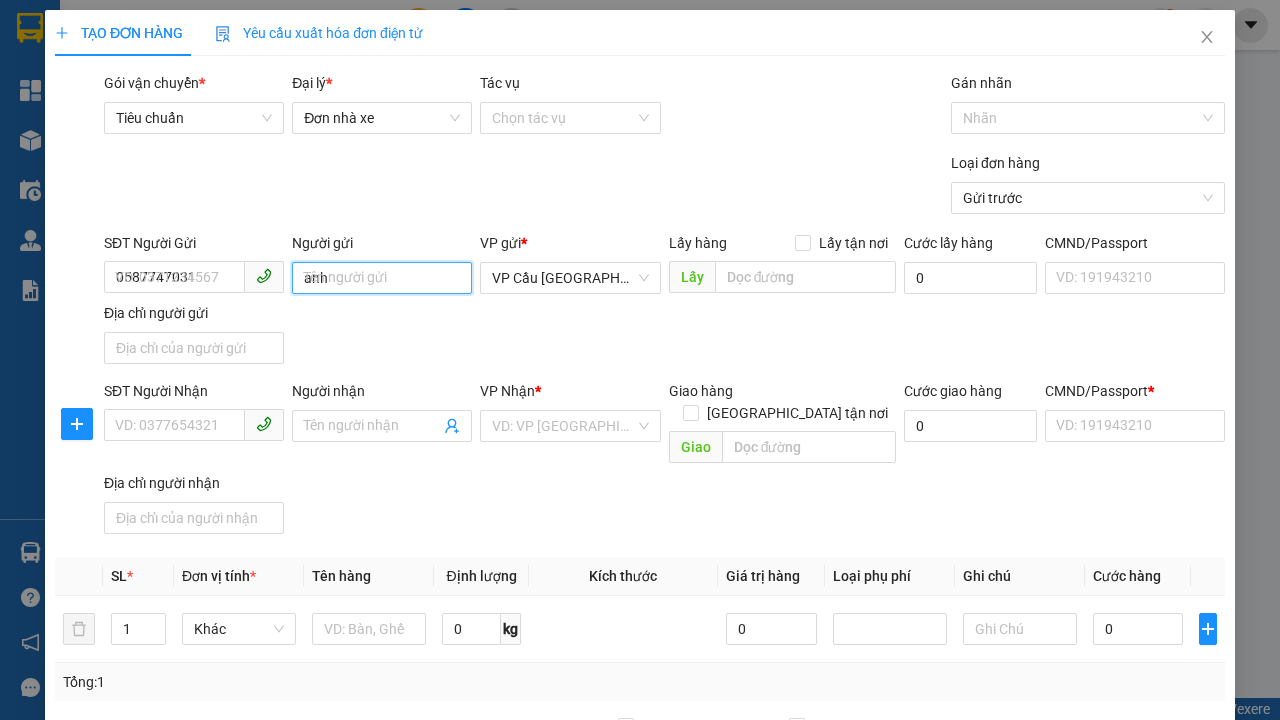 scroll, scrollTop: 261, scrollLeft: 0, axis: vertical 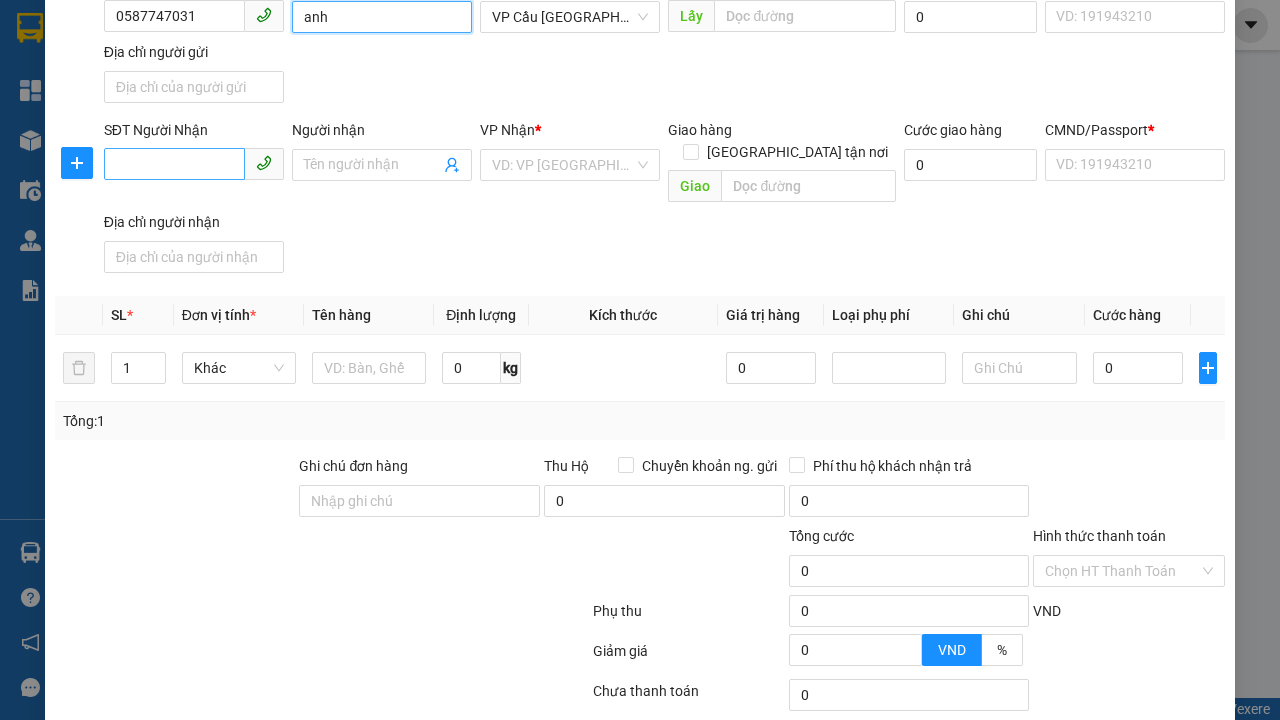 click on "VP Cầu [GEOGRAPHIC_DATA]" at bounding box center (570, 17) 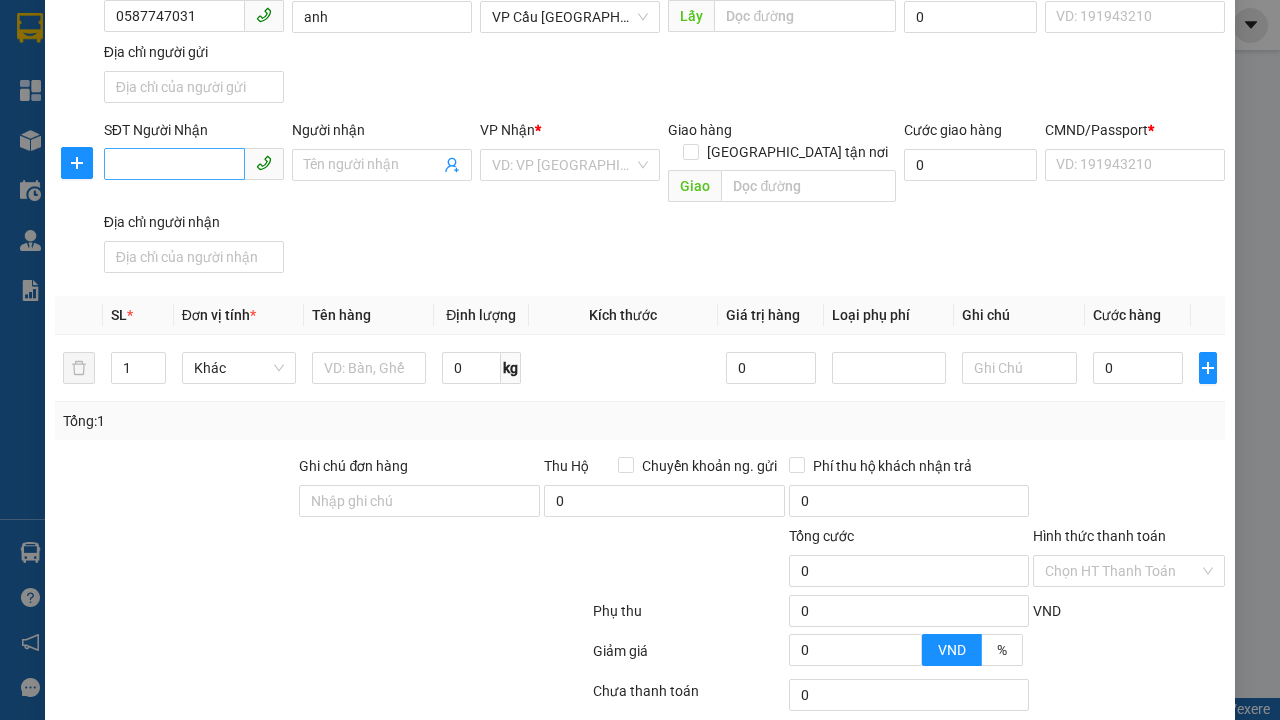 click on "SĐT Người Nhận" at bounding box center (174, 164) 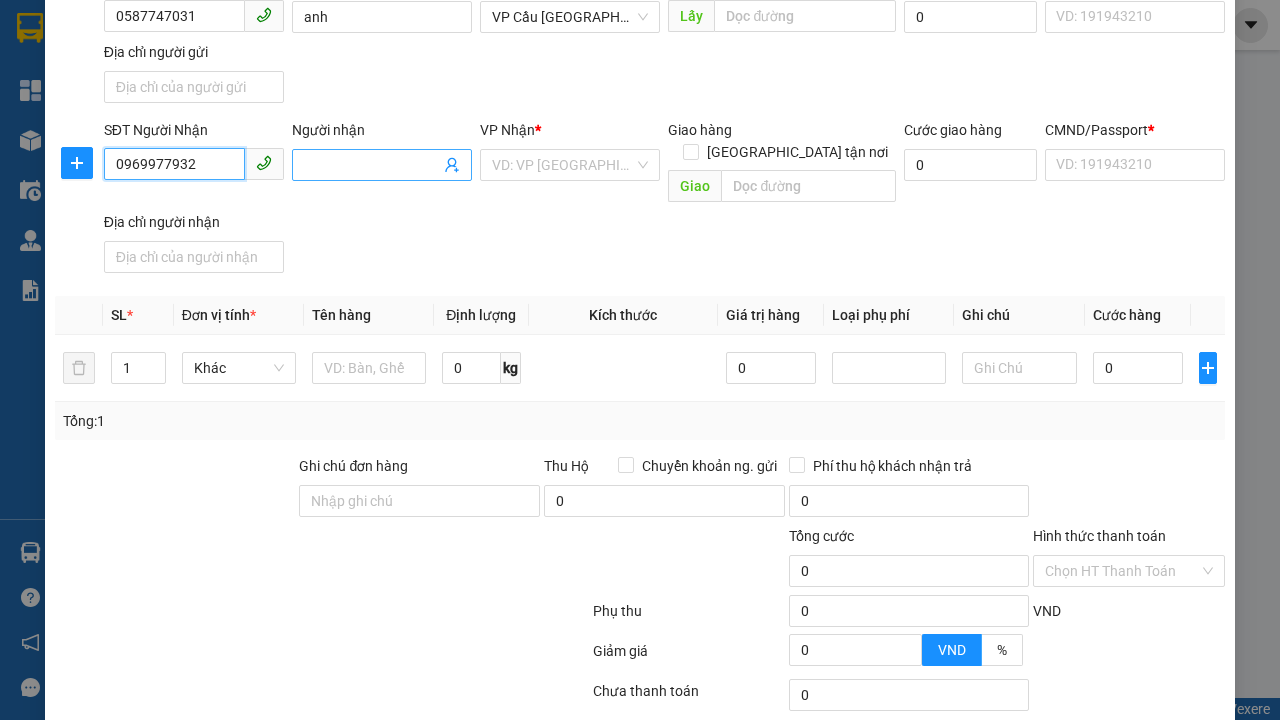 type on "0969977932" 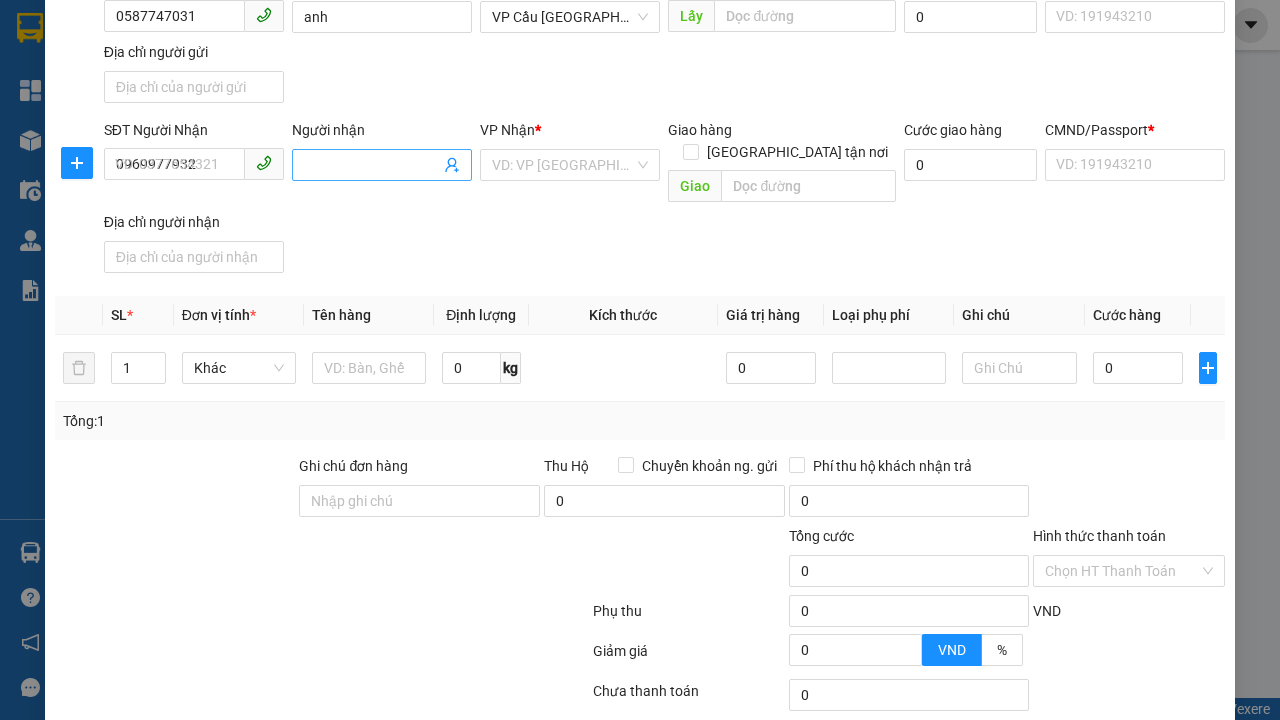 click on "Người nhận" at bounding box center (372, 165) 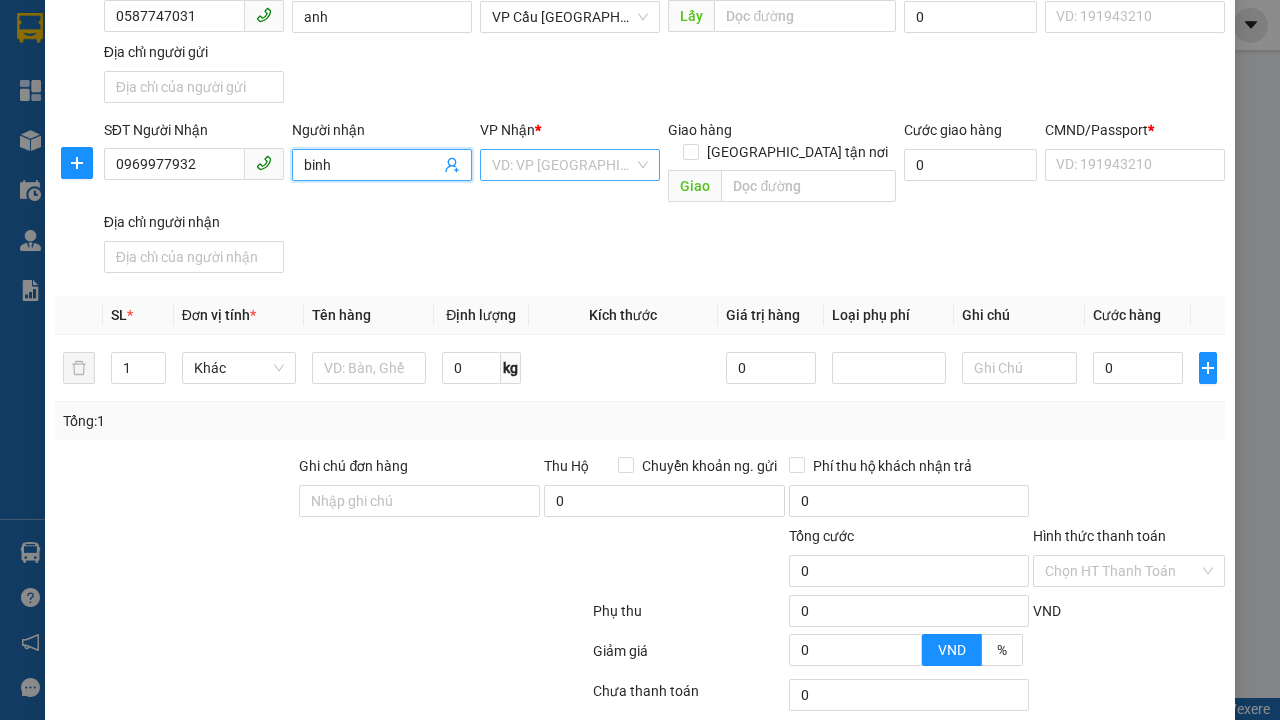 type on "binh" 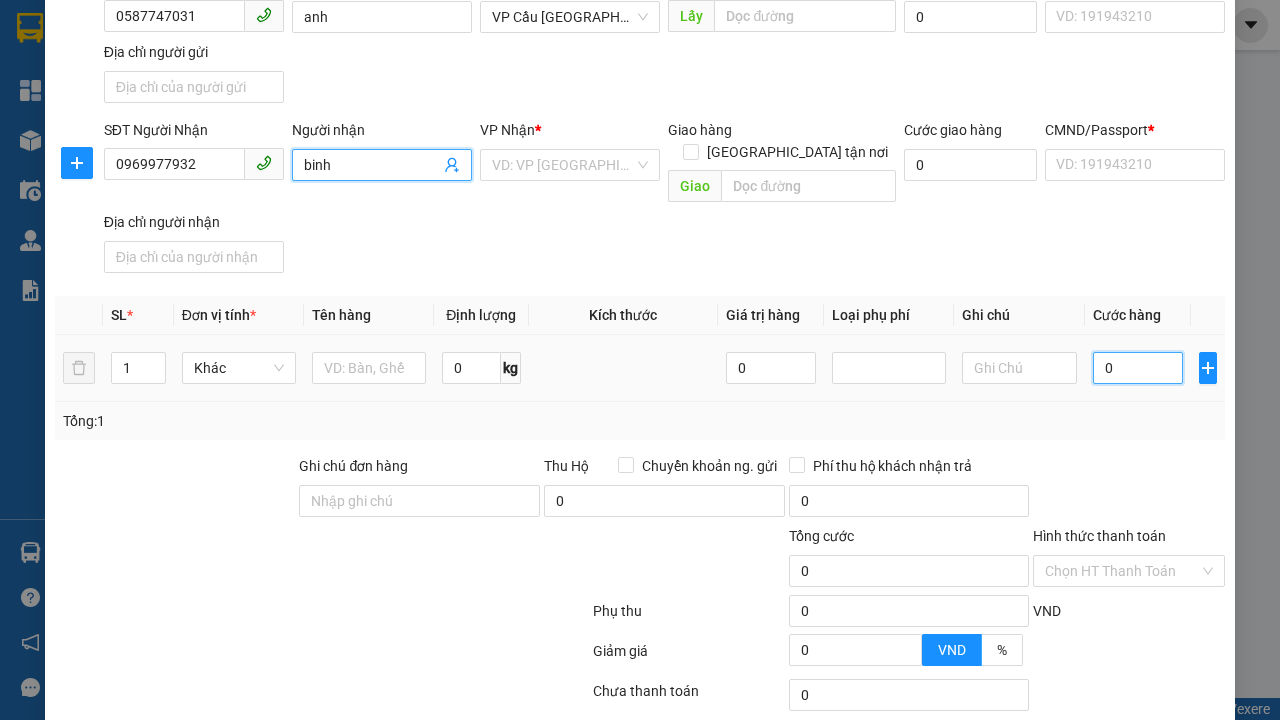 click on "0" at bounding box center [1138, 368] 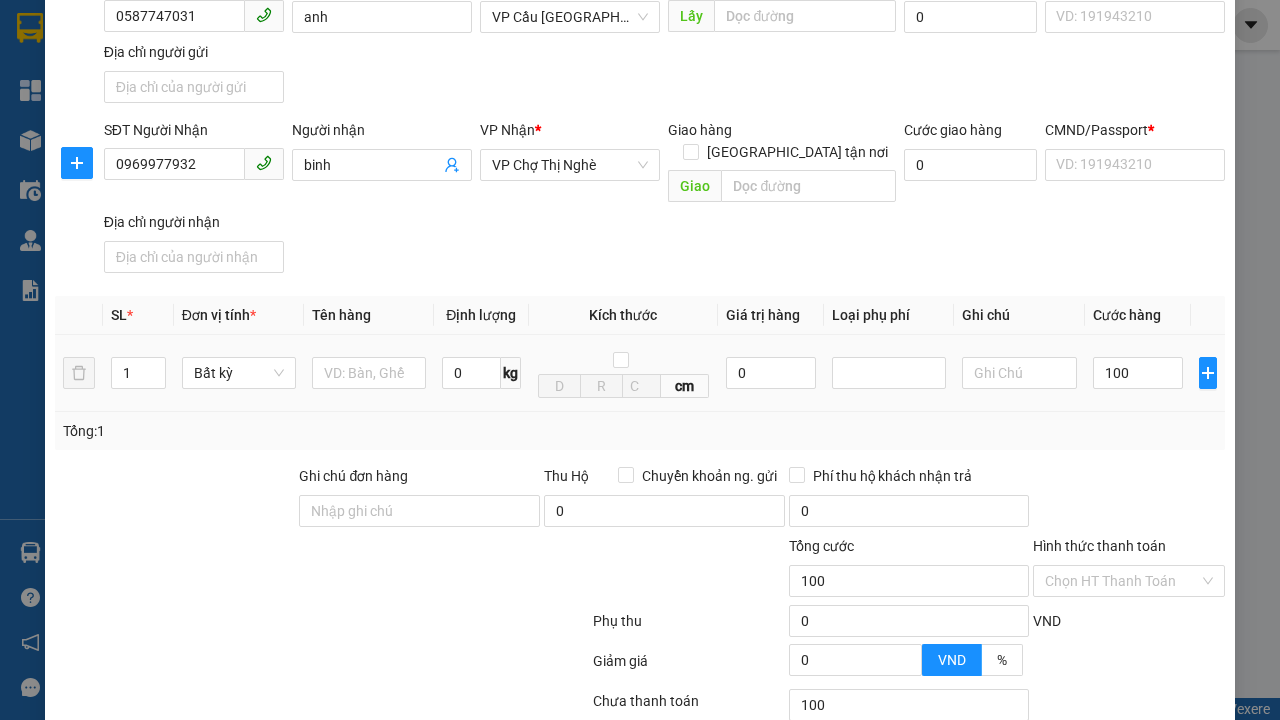 click at bounding box center [223, -227] 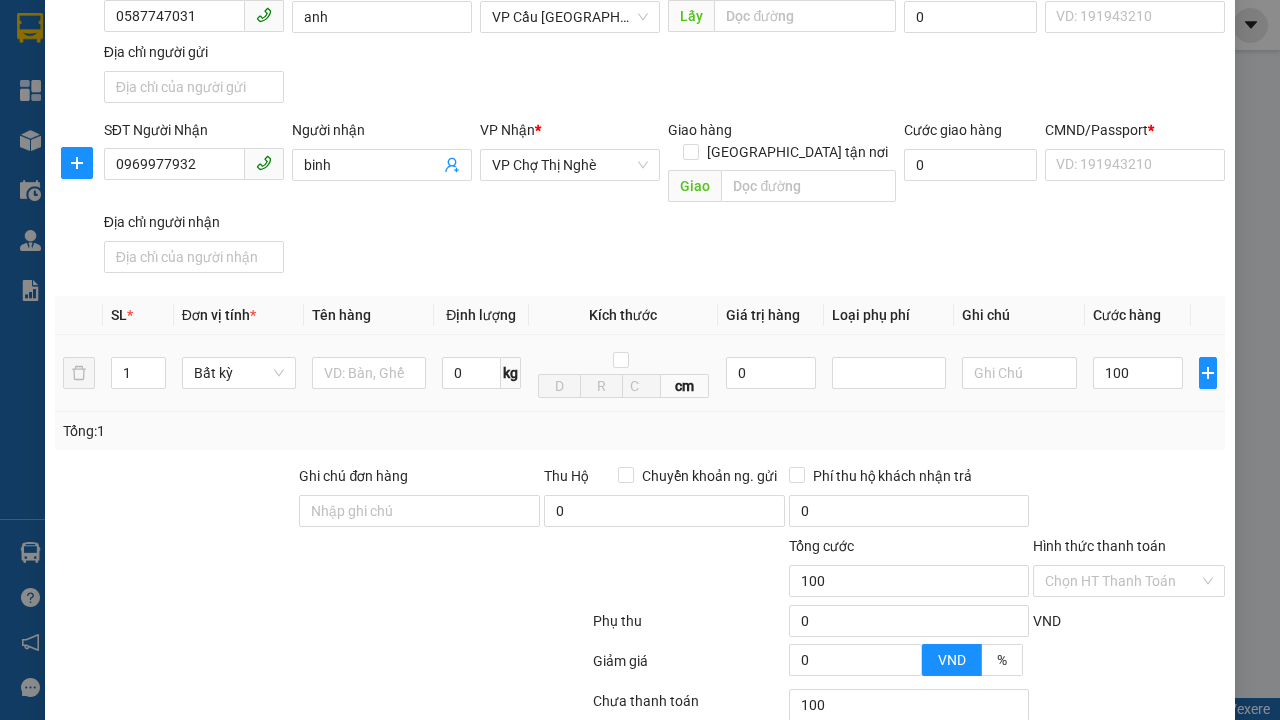 type on "100.000" 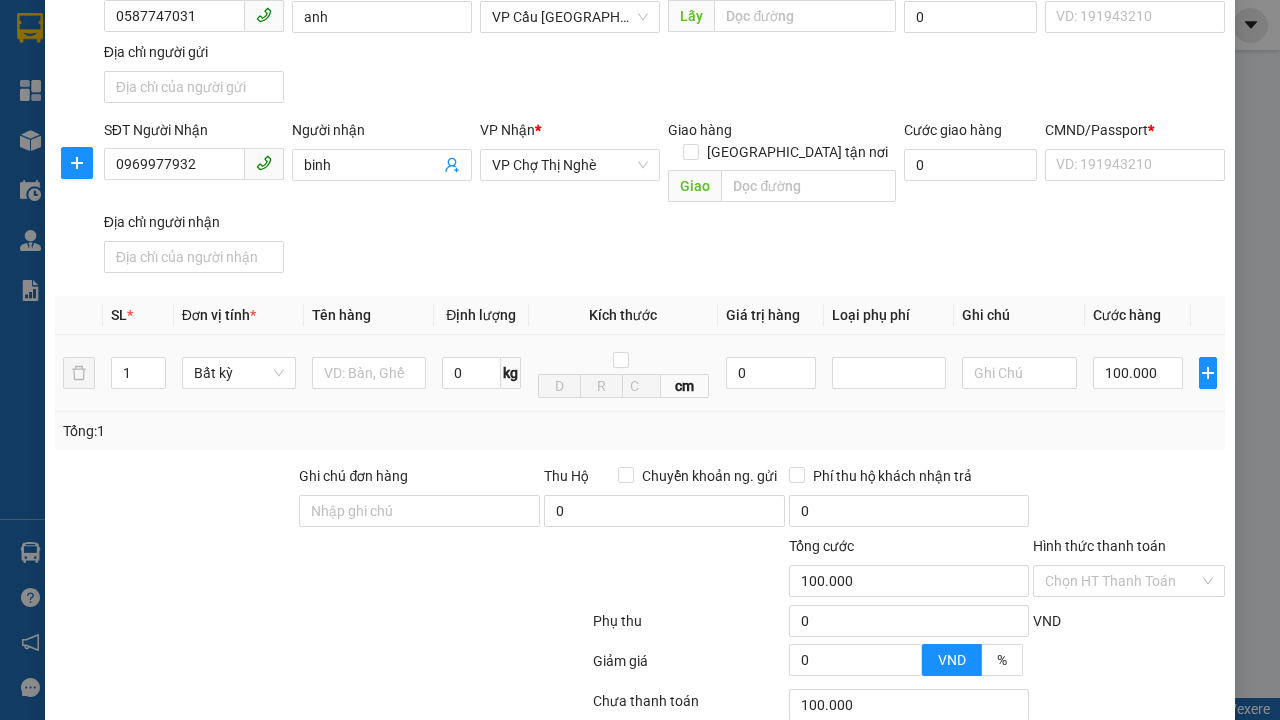 scroll, scrollTop: 0, scrollLeft: 0, axis: both 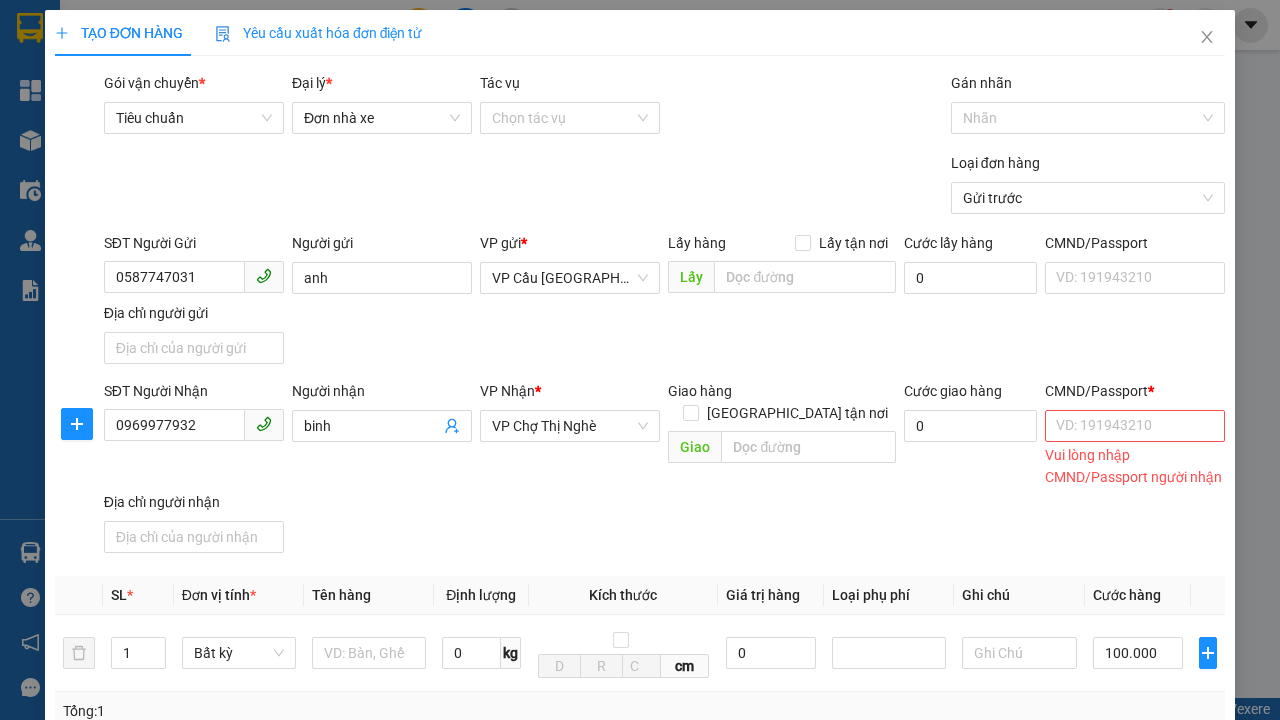 type on "30.000" 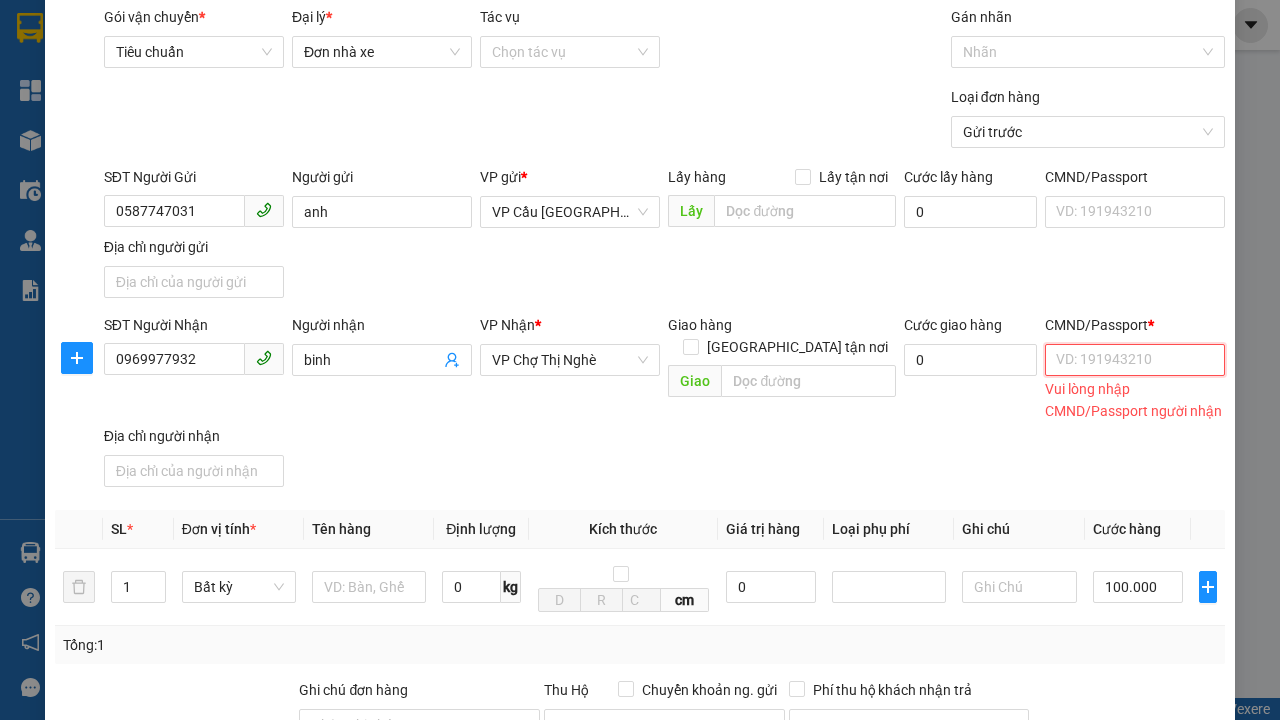 click on "CMND/Passport  *" at bounding box center (1135, 360) 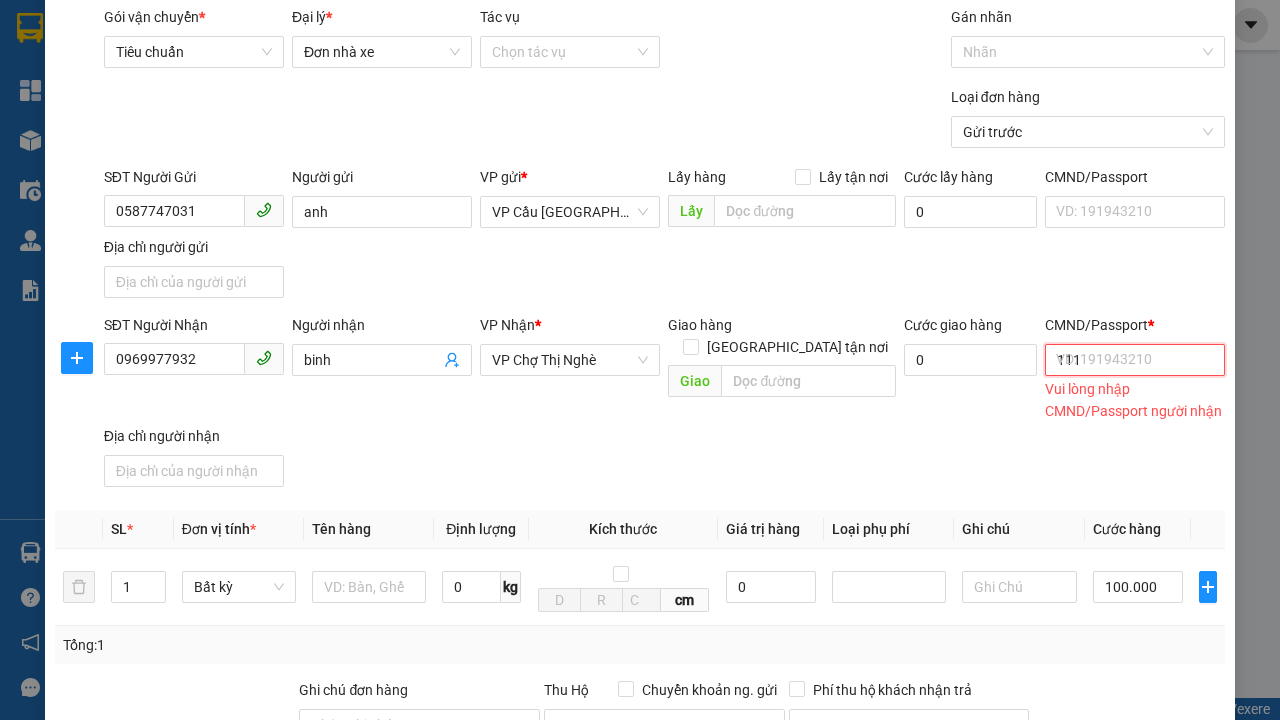 scroll, scrollTop: 410, scrollLeft: 0, axis: vertical 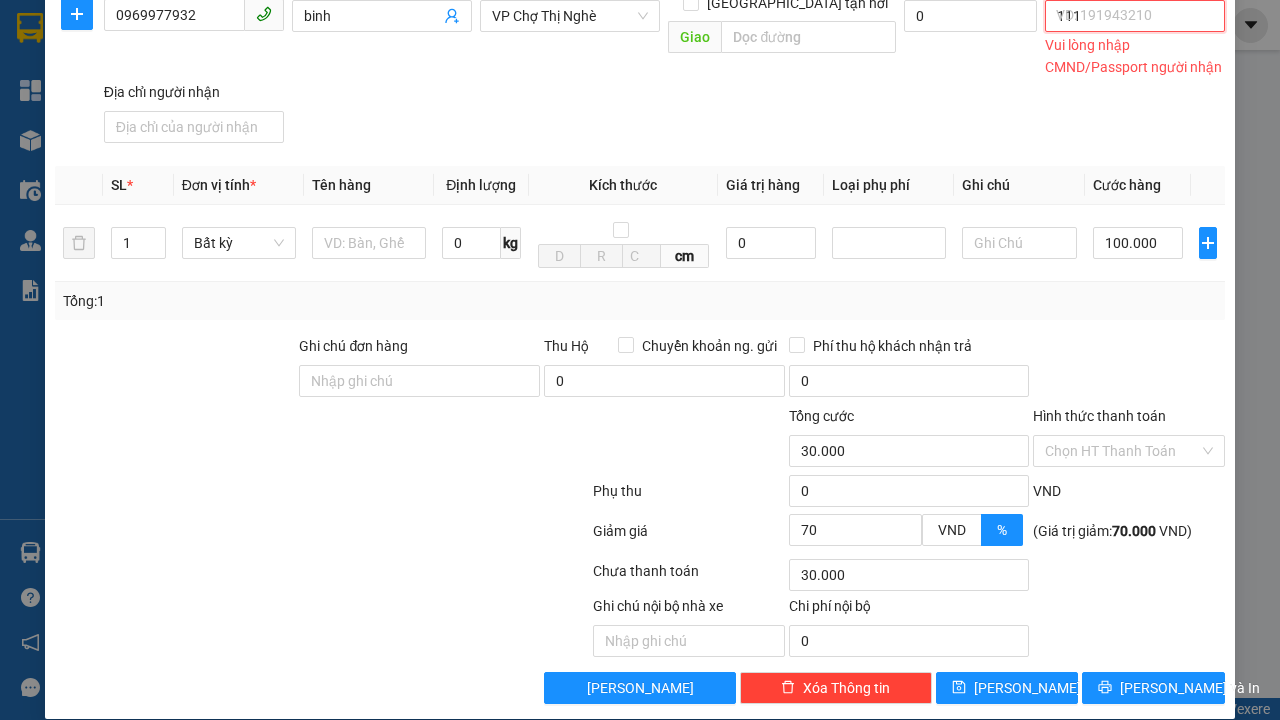 type on "111" 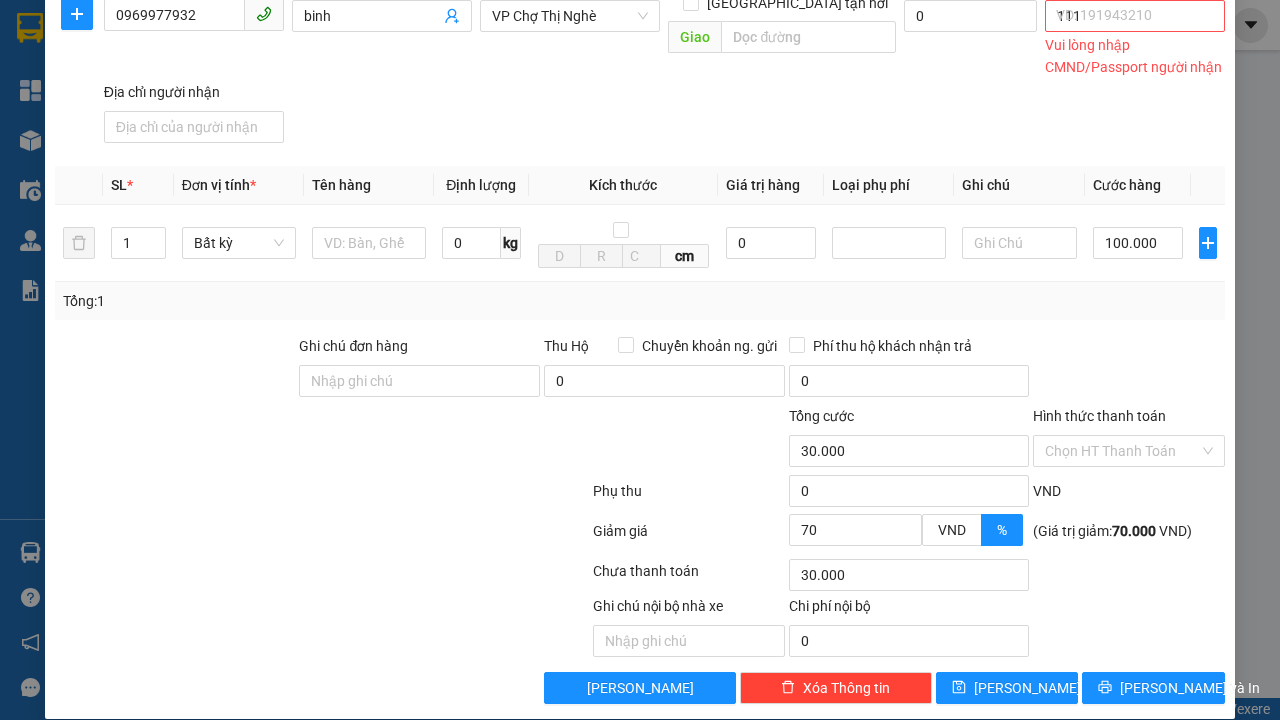 click at bounding box center [223, -376] 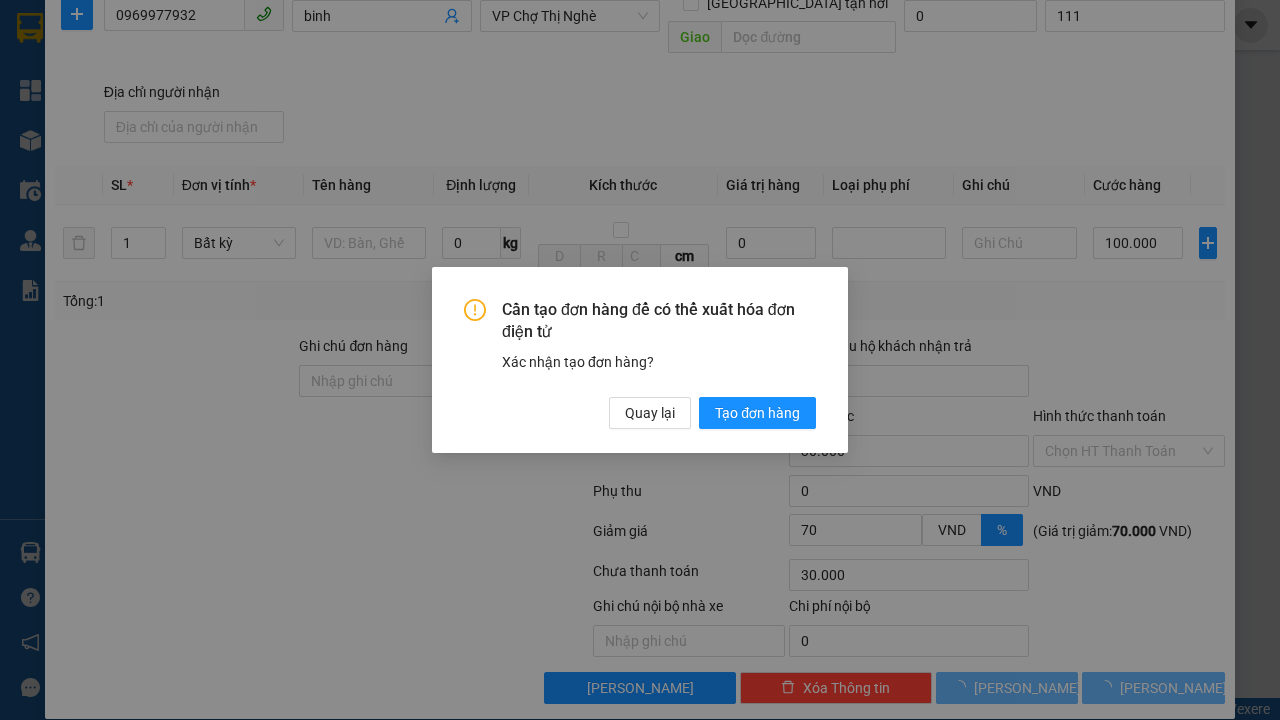 scroll, scrollTop: 0, scrollLeft: 0, axis: both 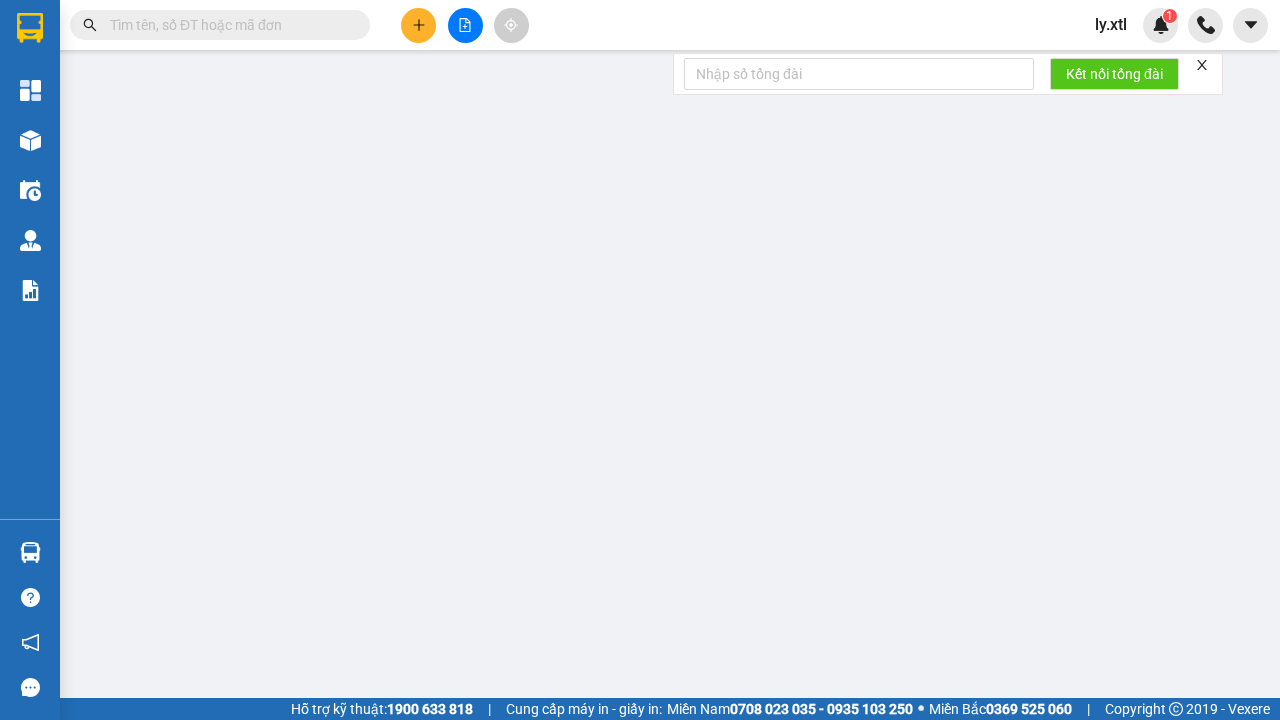 type on "anh" 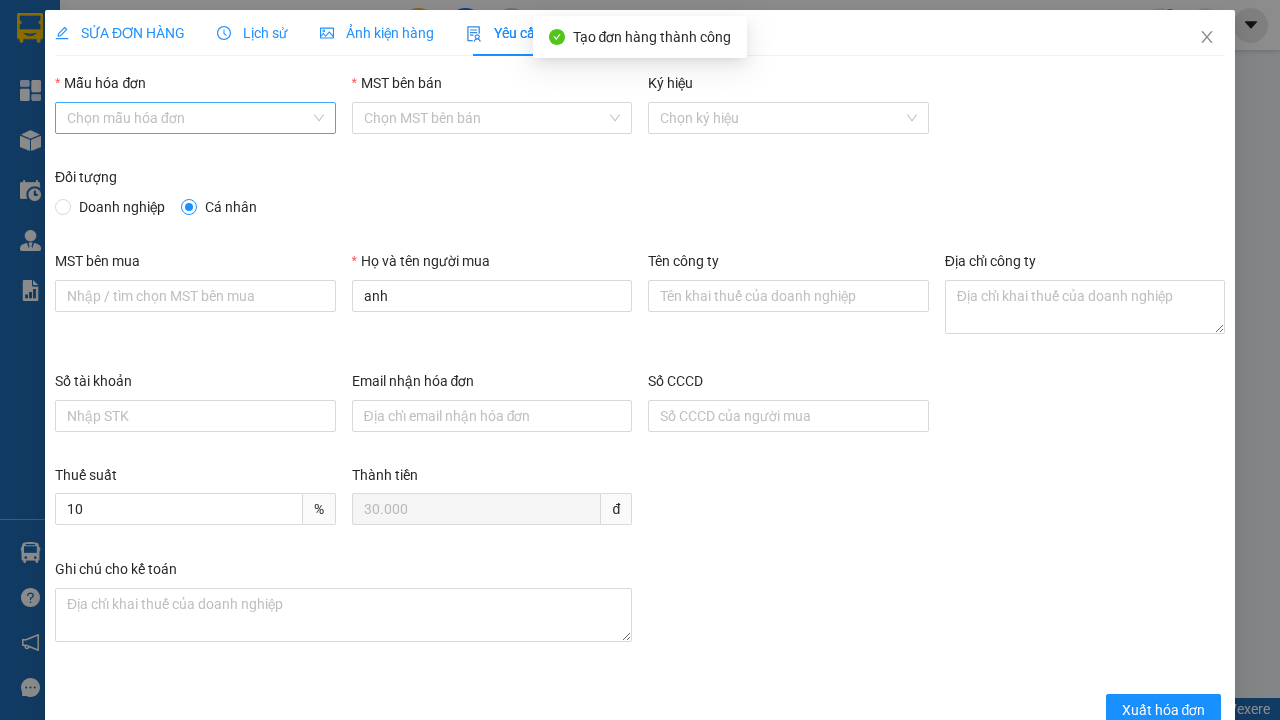 click on "Mẫu hóa đơn" at bounding box center (188, 118) 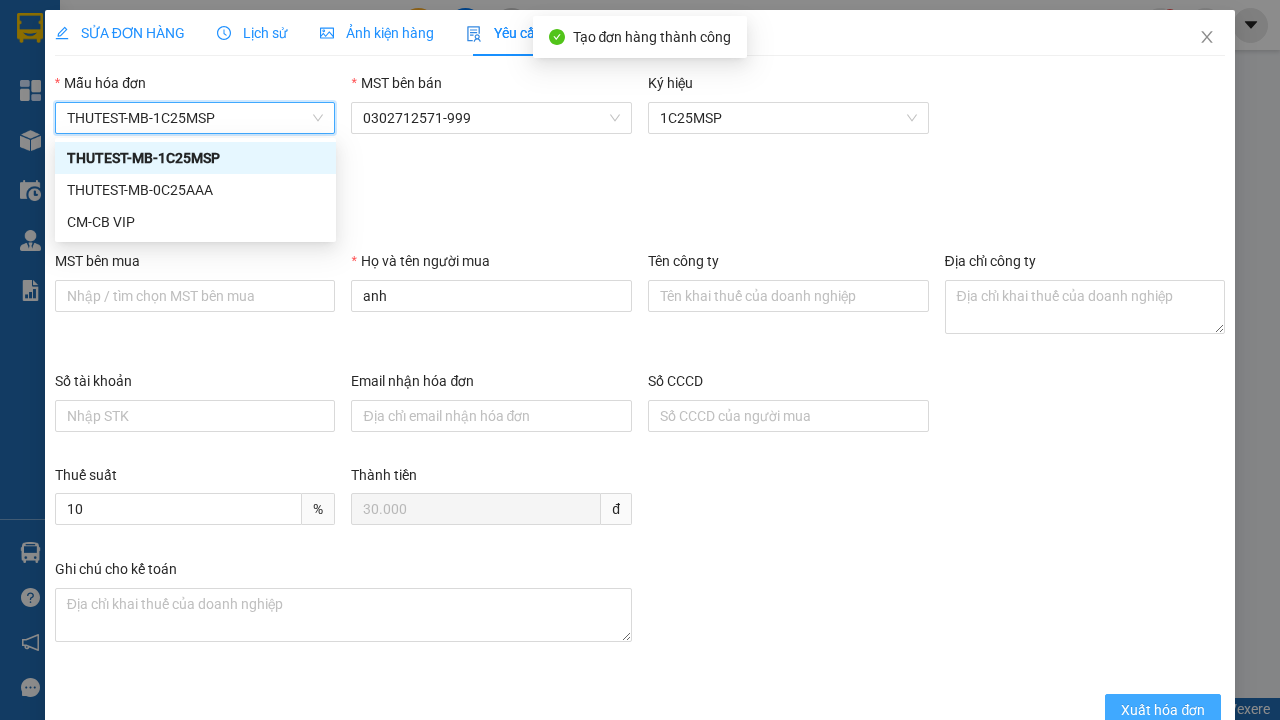 click on "Xuất hóa đơn" at bounding box center (1163, 710) 